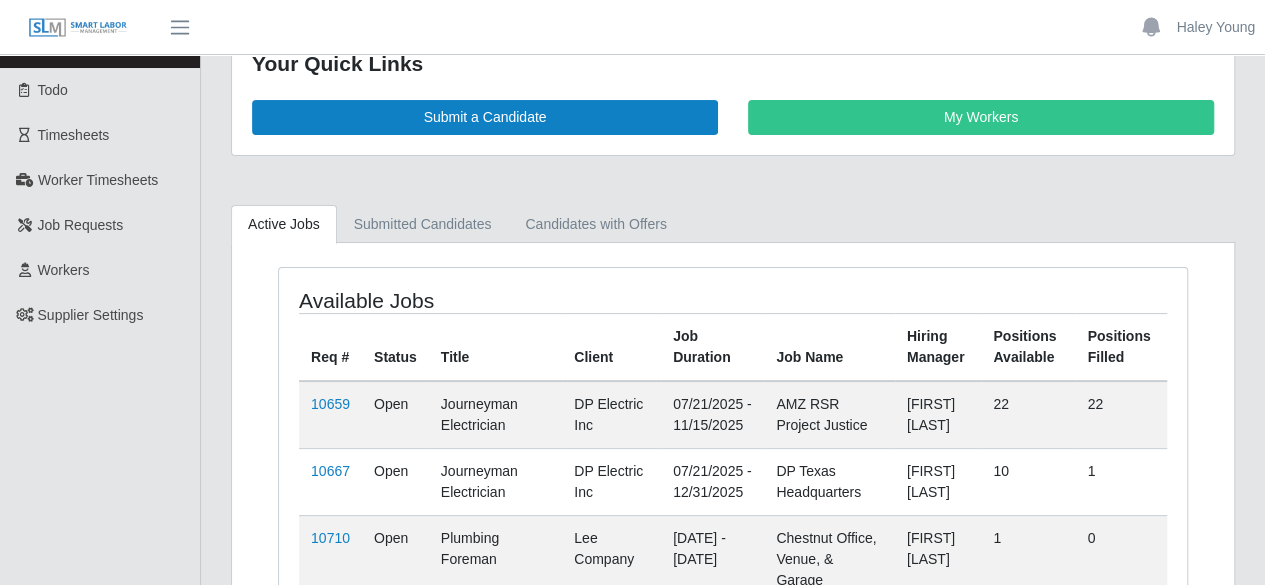 scroll, scrollTop: 52, scrollLeft: 0, axis: vertical 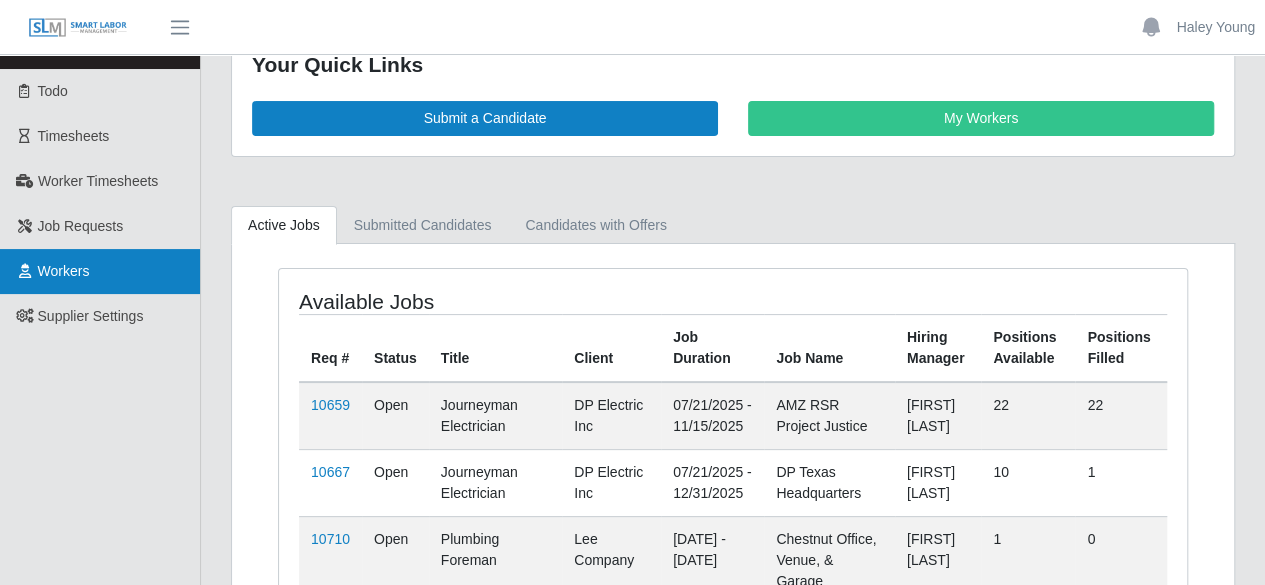 click on "Workers" at bounding box center [100, 271] 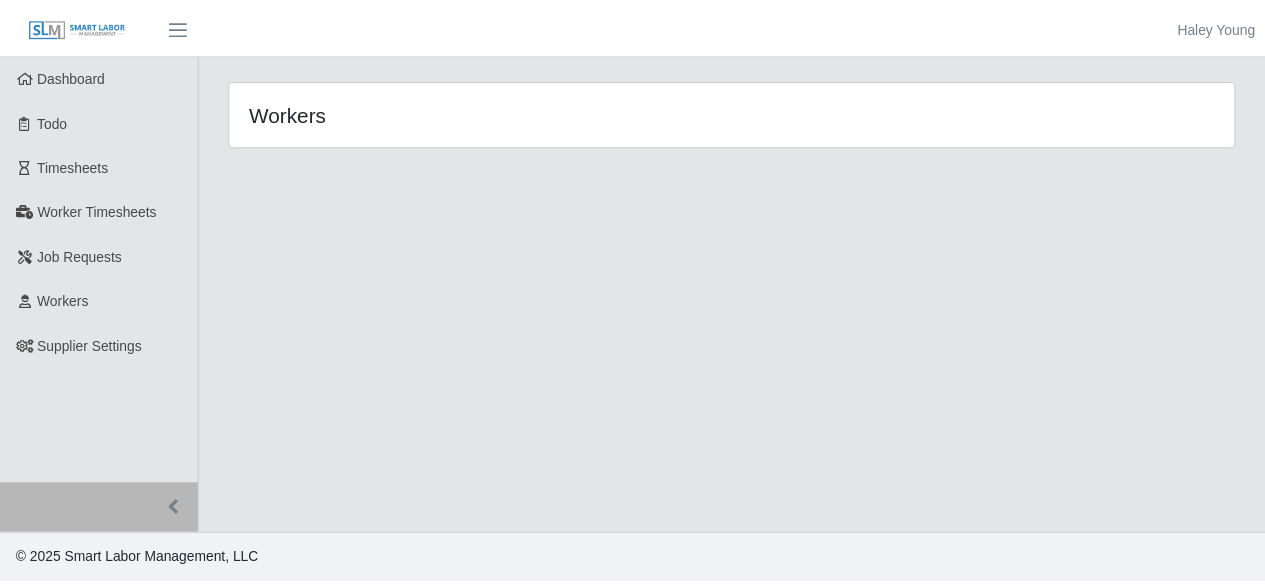 scroll, scrollTop: 0, scrollLeft: 0, axis: both 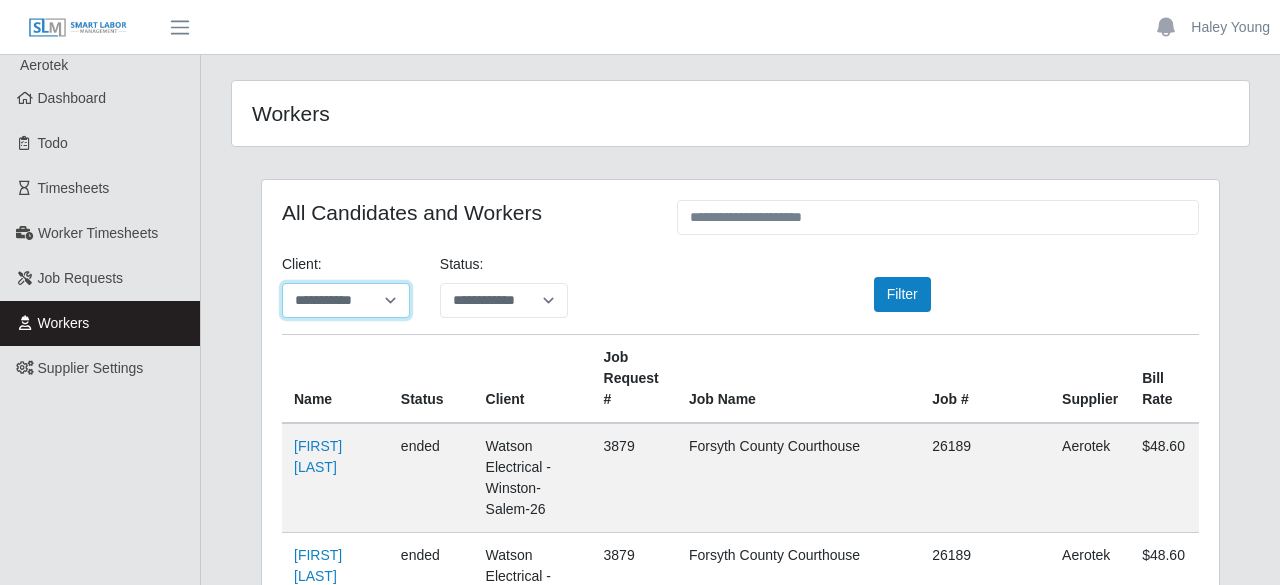 click on "**********" at bounding box center [346, 300] 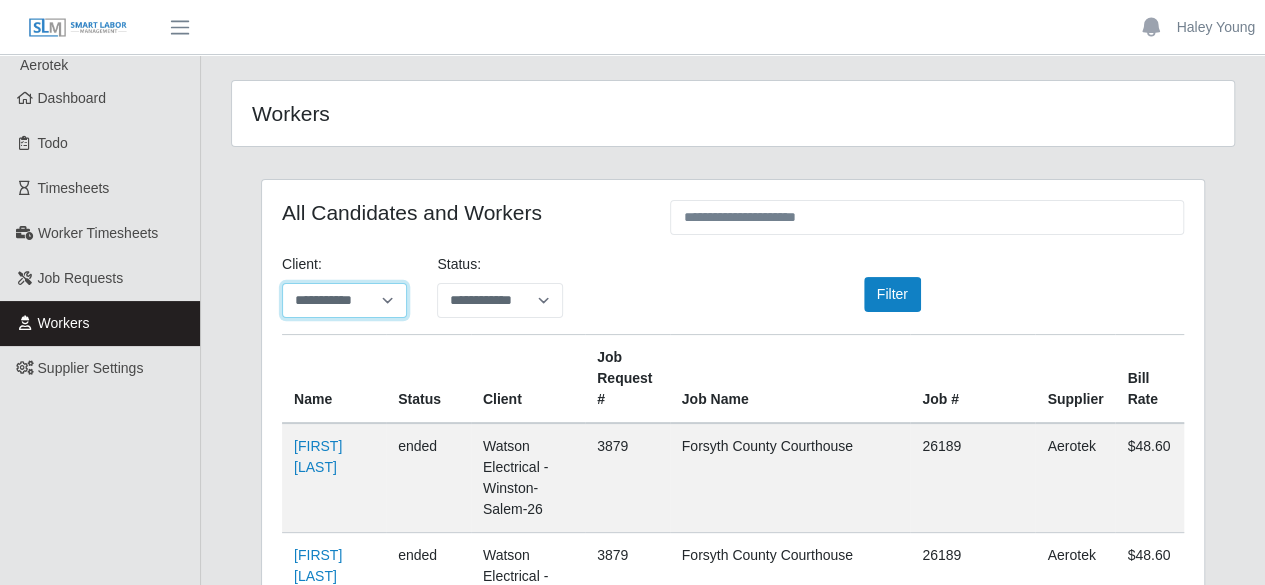 click on "**********" at bounding box center (344, 300) 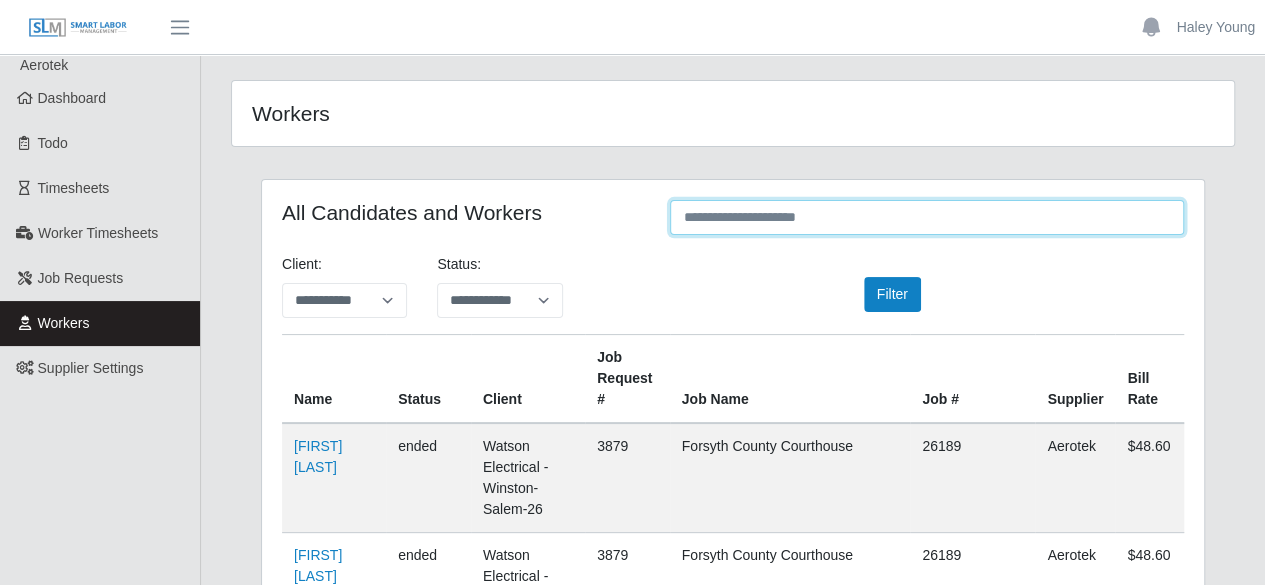 click at bounding box center (927, 217) 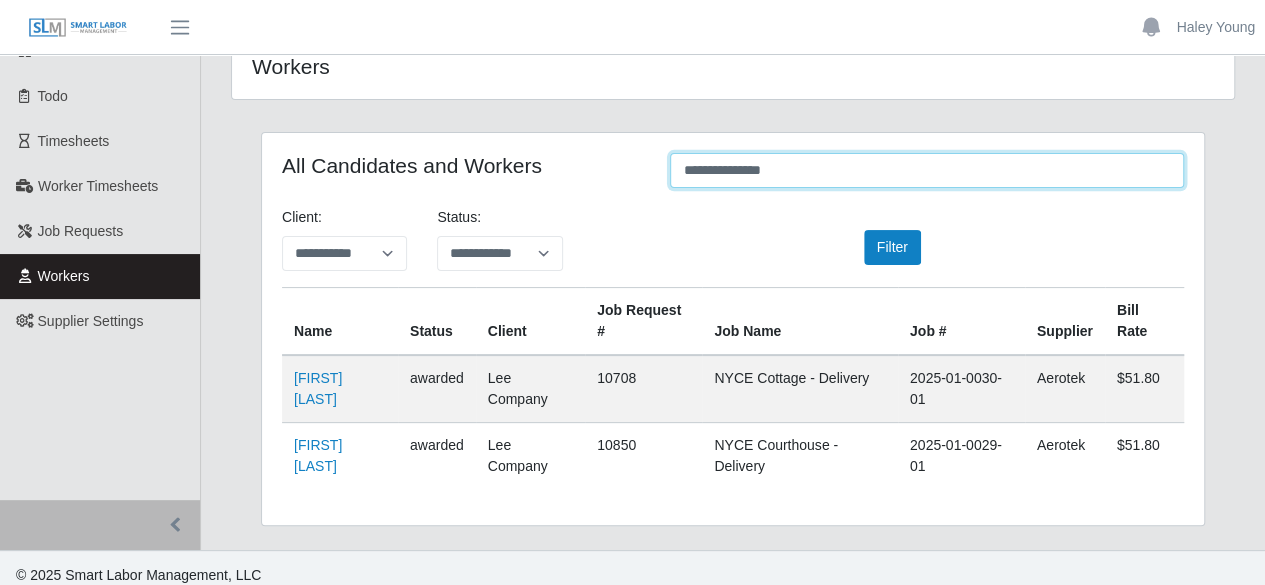 scroll, scrollTop: 60, scrollLeft: 0, axis: vertical 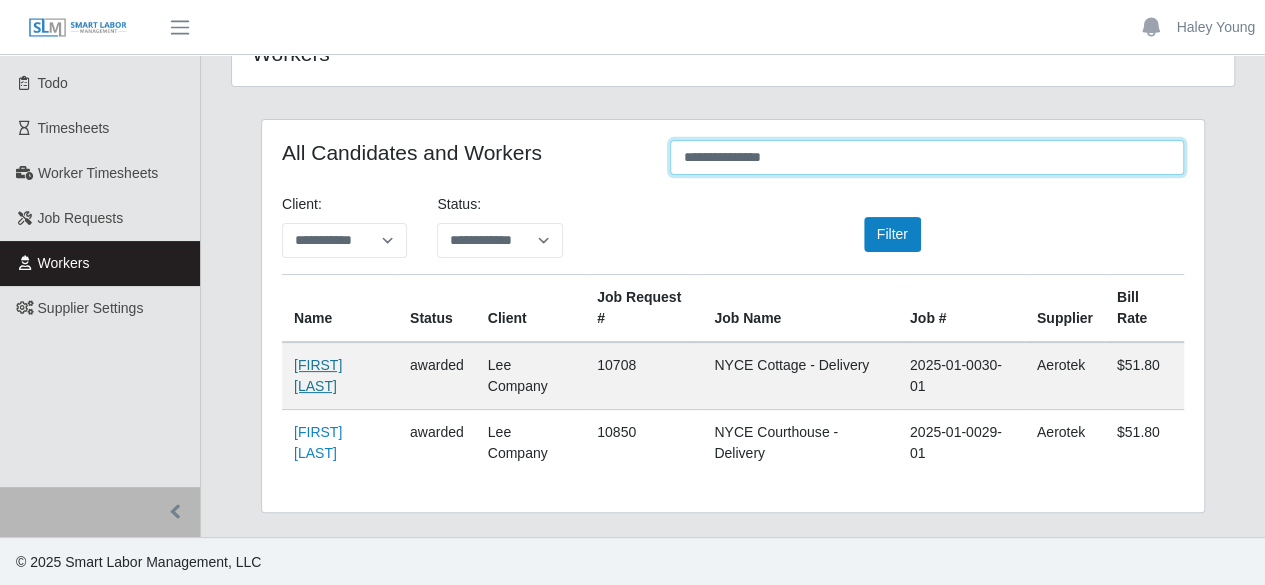 type on "**********" 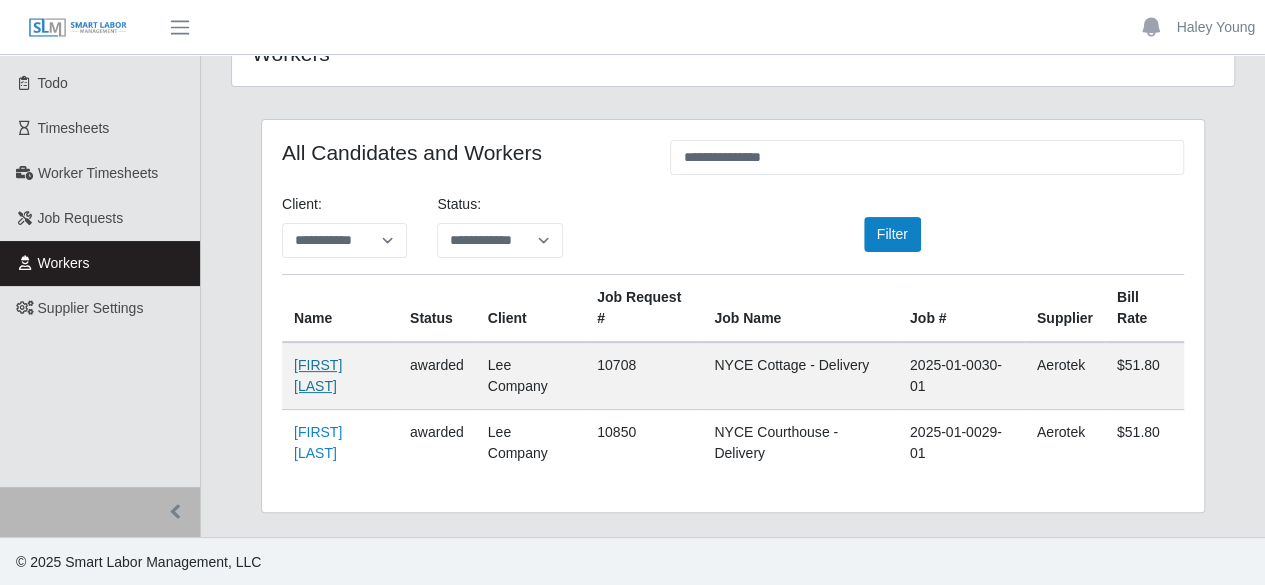 click on "[FIRST] [LAST]" at bounding box center [318, 375] 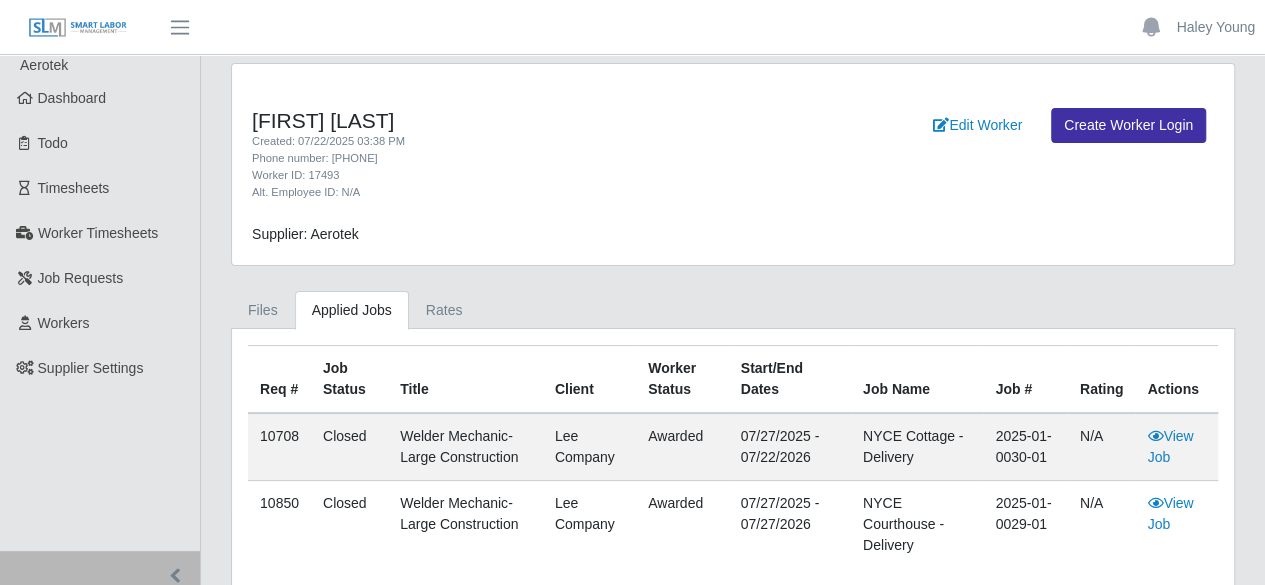 scroll, scrollTop: 0, scrollLeft: 0, axis: both 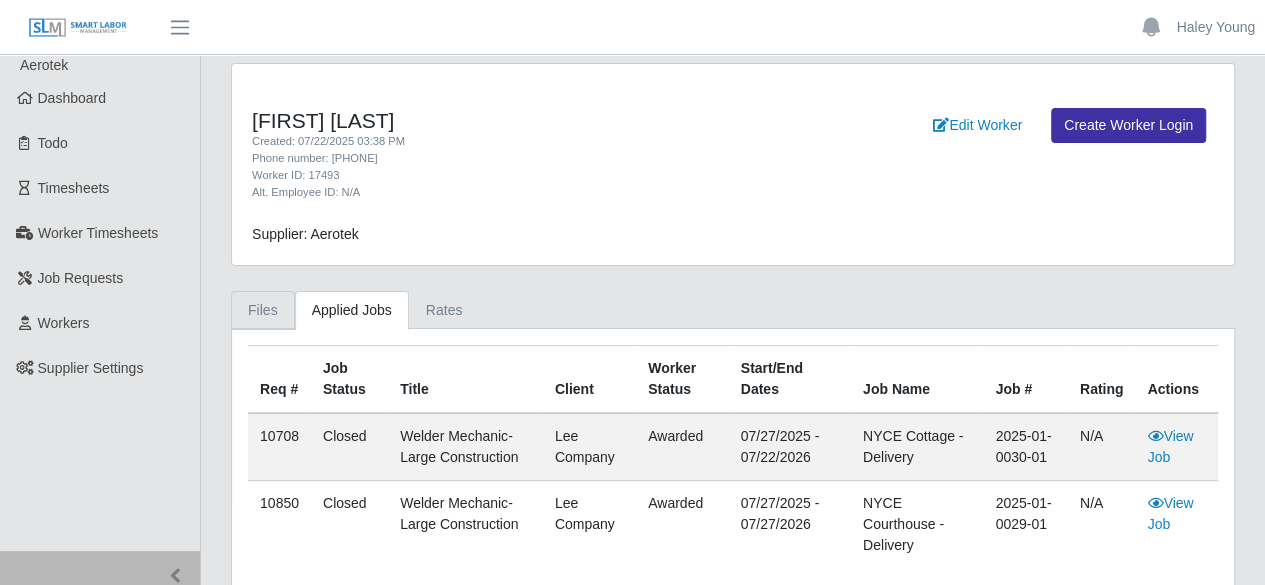 click on "Files" at bounding box center [263, 310] 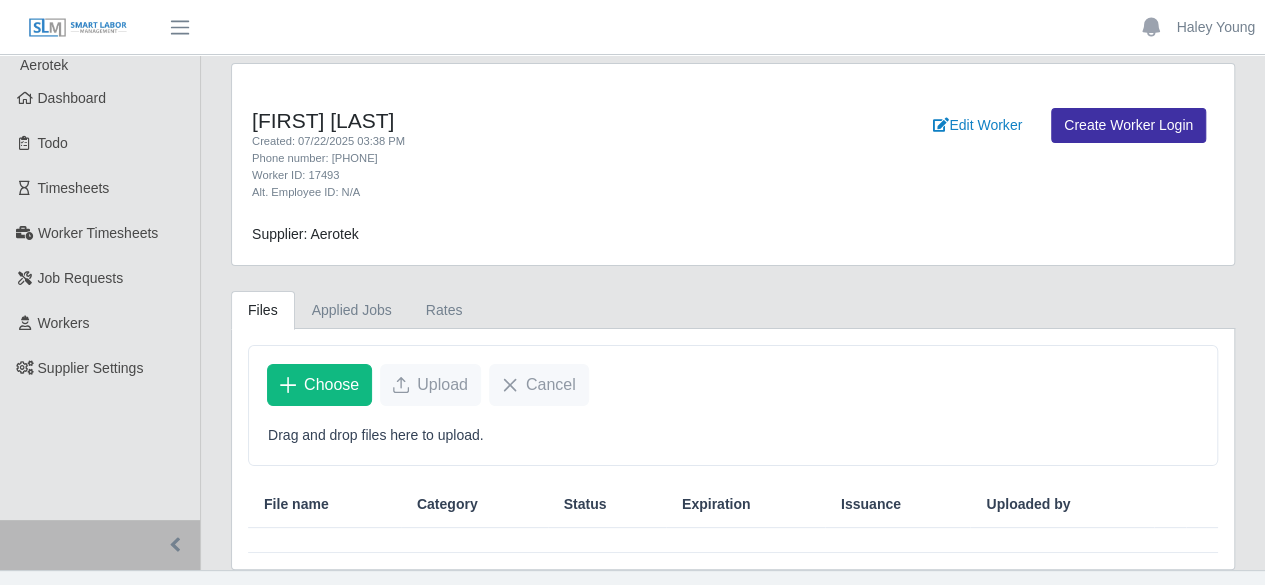 scroll, scrollTop: 30, scrollLeft: 0, axis: vertical 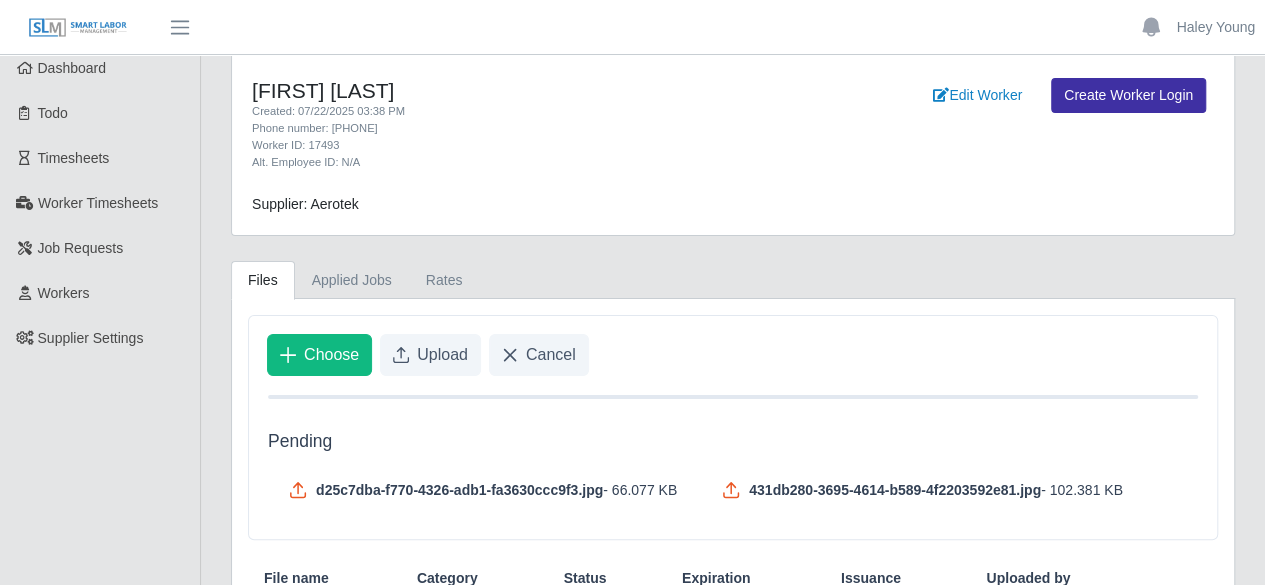 click on "Pending" at bounding box center (733, 441) 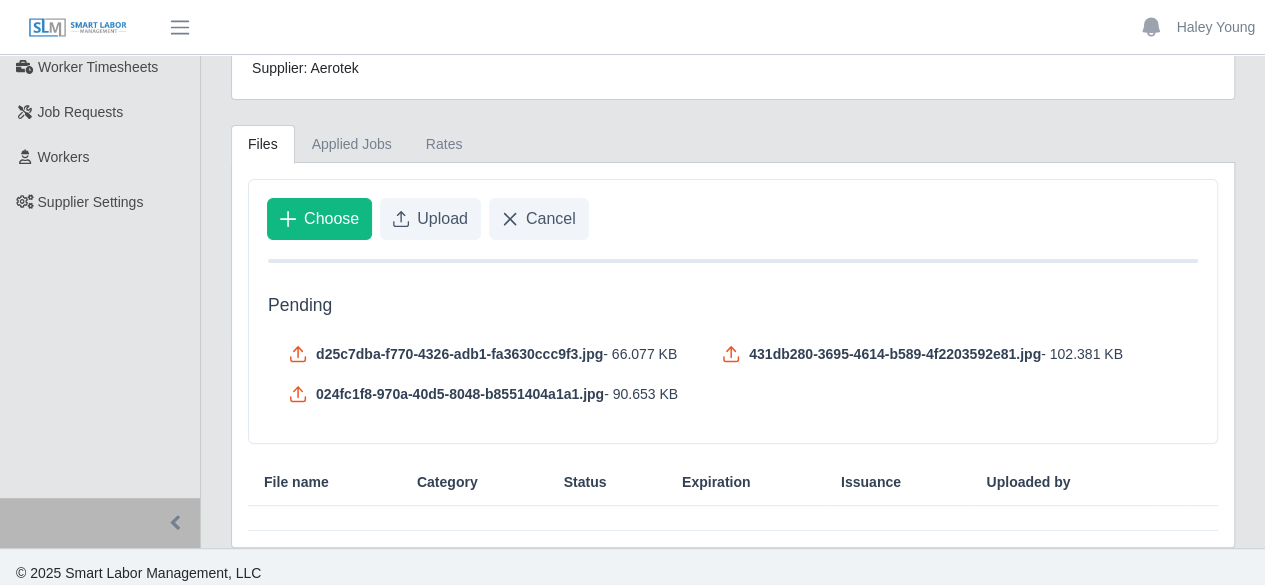 scroll, scrollTop: 168, scrollLeft: 0, axis: vertical 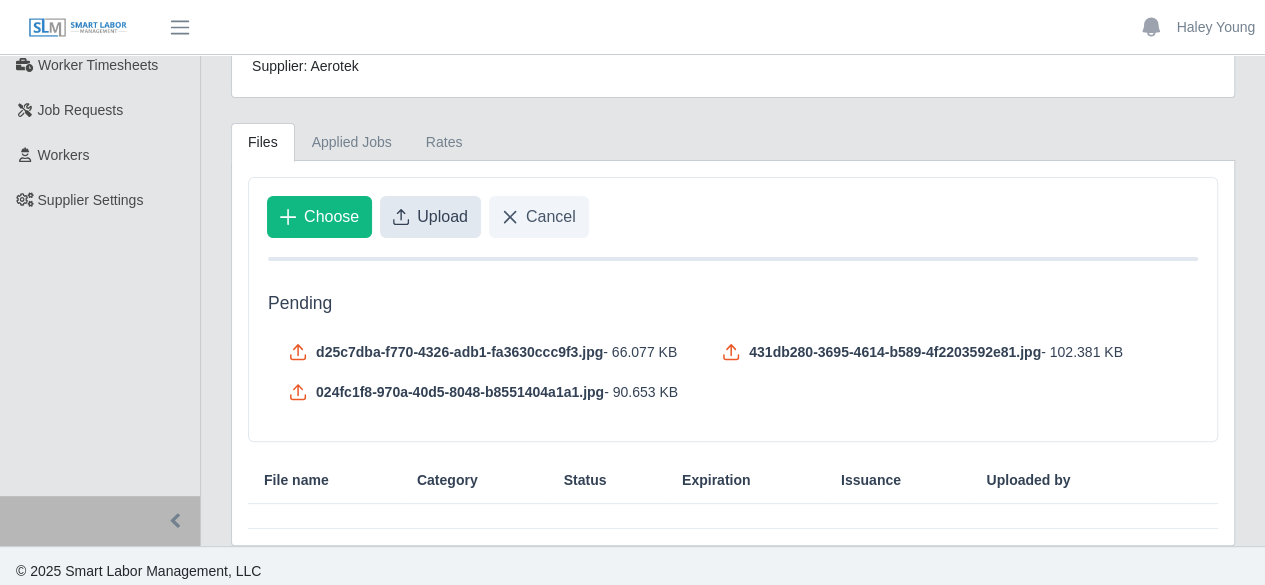 click on "Upload" 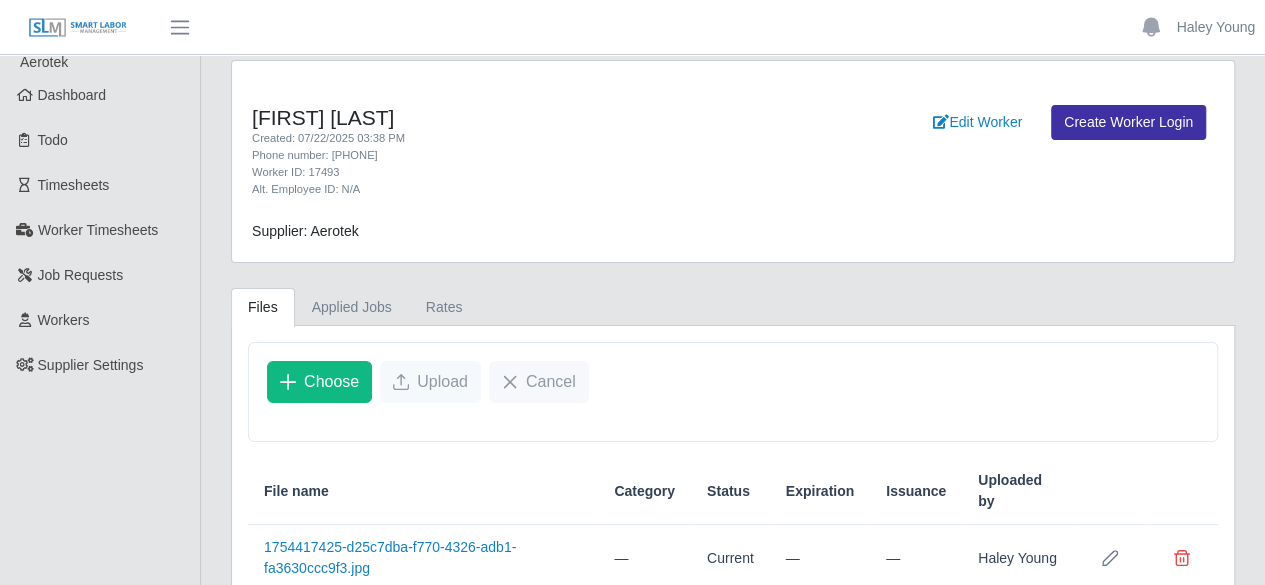 scroll, scrollTop: 199, scrollLeft: 0, axis: vertical 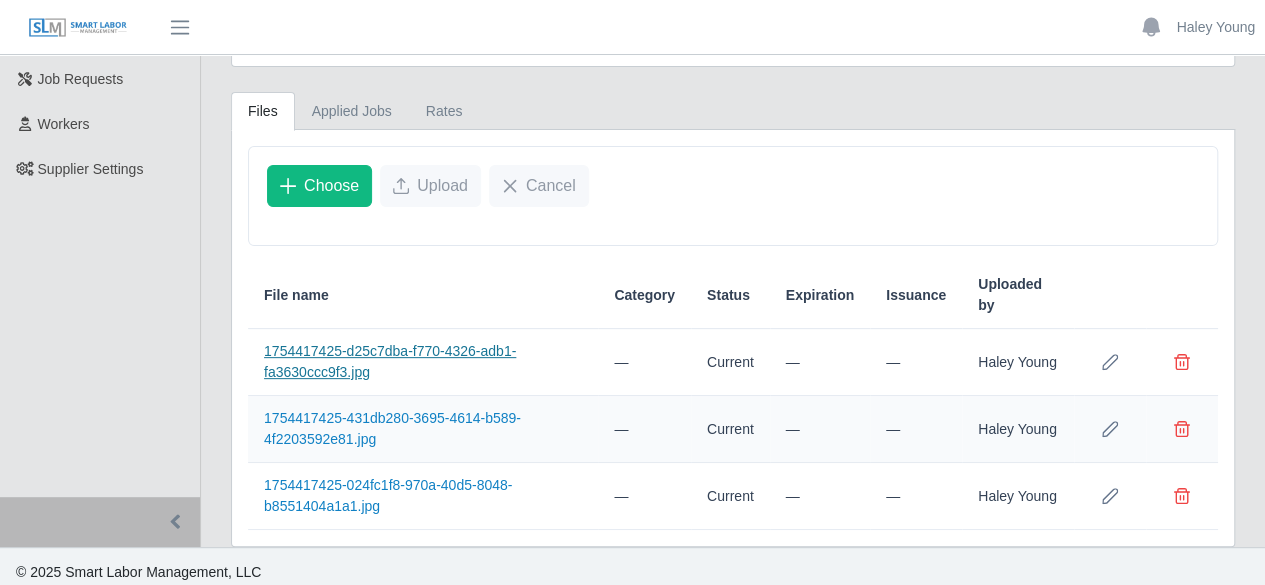 click on "1754417425-d25c7dba-f770-4326-adb1-fa3630ccc9f3.jpg" 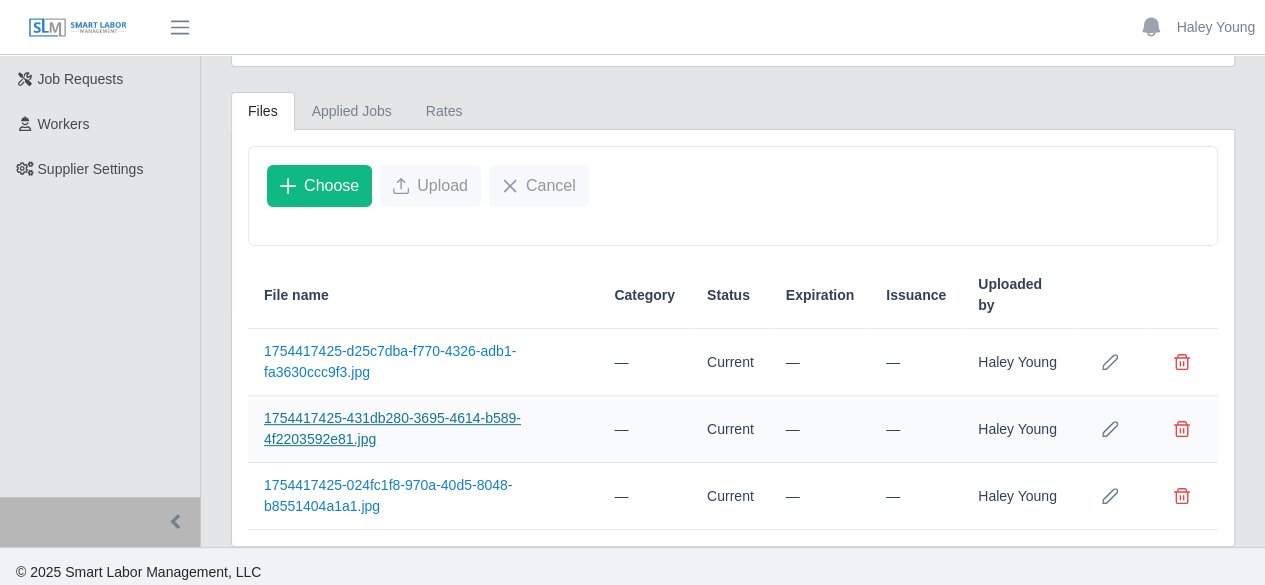 click on "1754417425-431db280-3695-4614-b589-4f2203592e81.jpg" 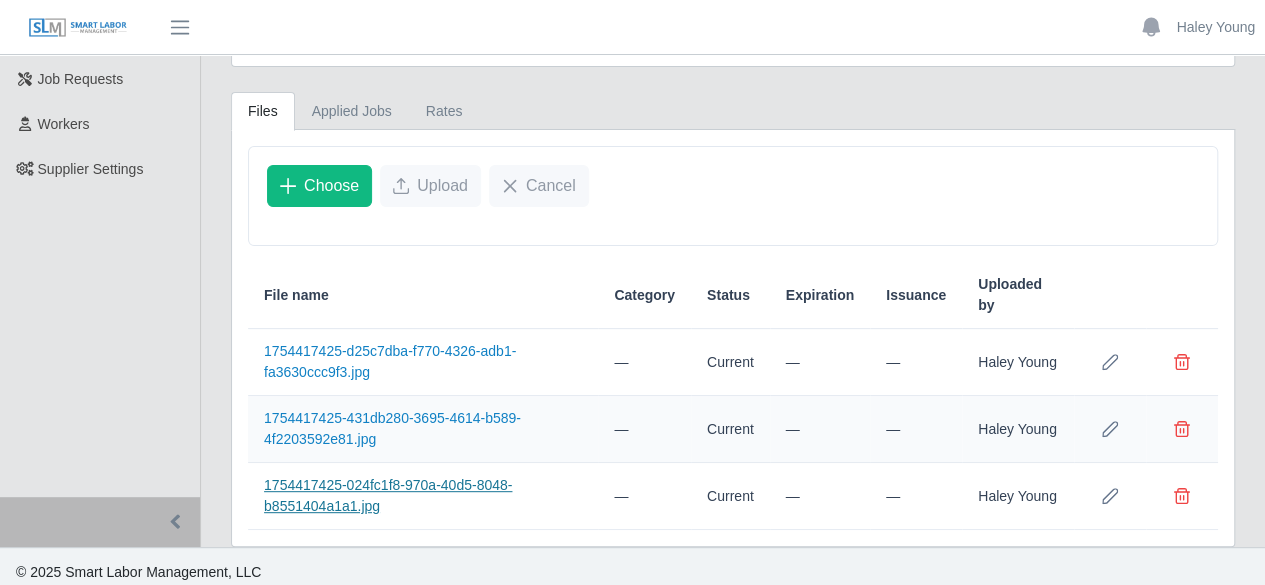 click on "1754417425-024fc1f8-970a-40d5-8048-b8551404a1a1.jpg" 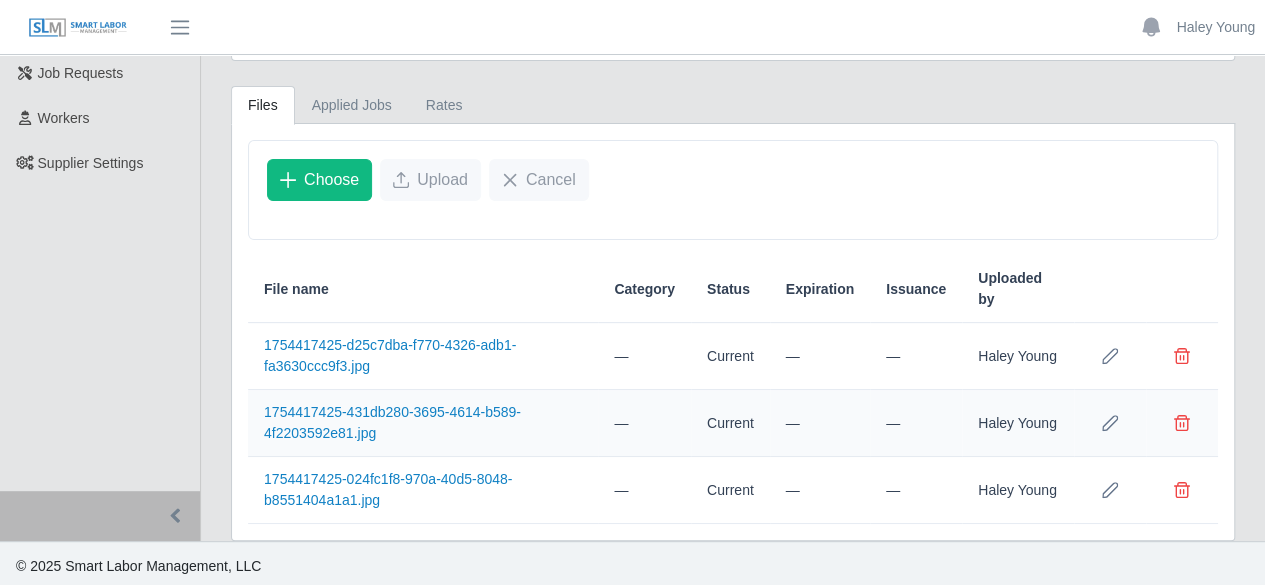 scroll, scrollTop: 0, scrollLeft: 0, axis: both 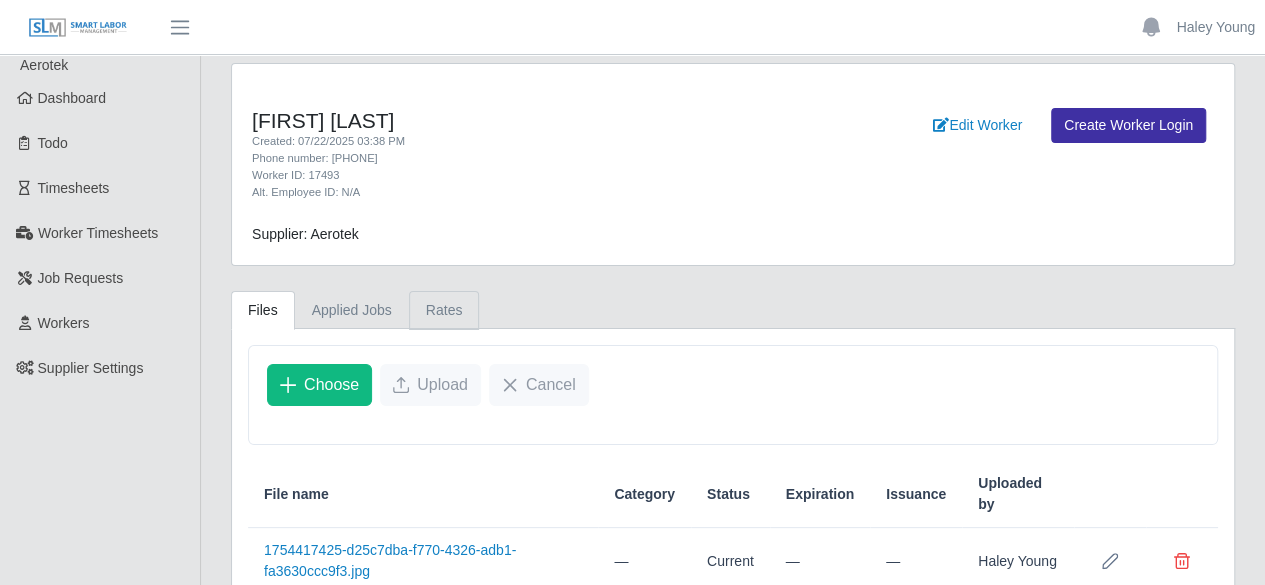 click on "Rates" at bounding box center [444, 310] 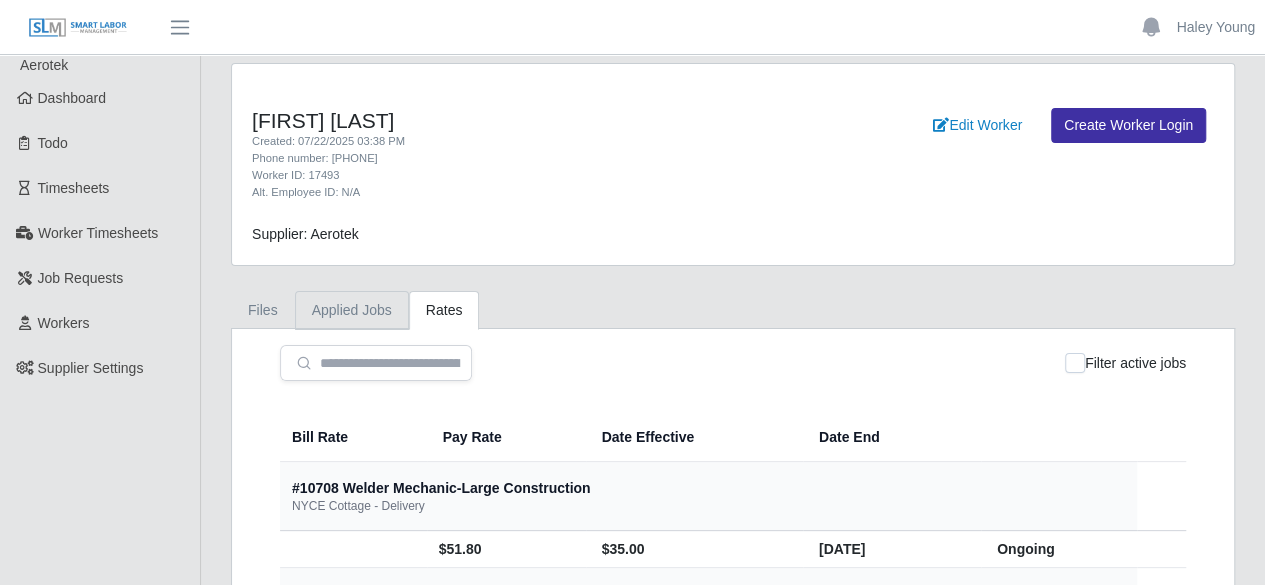 click on "Applied Jobs" at bounding box center (352, 310) 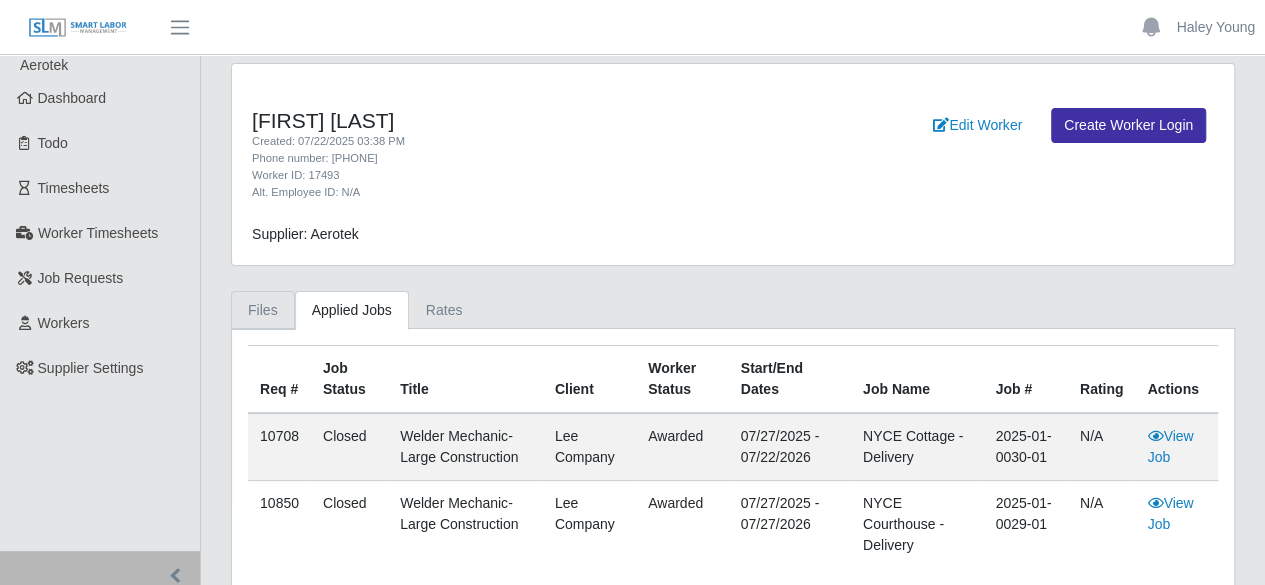 click on "Files" at bounding box center (263, 310) 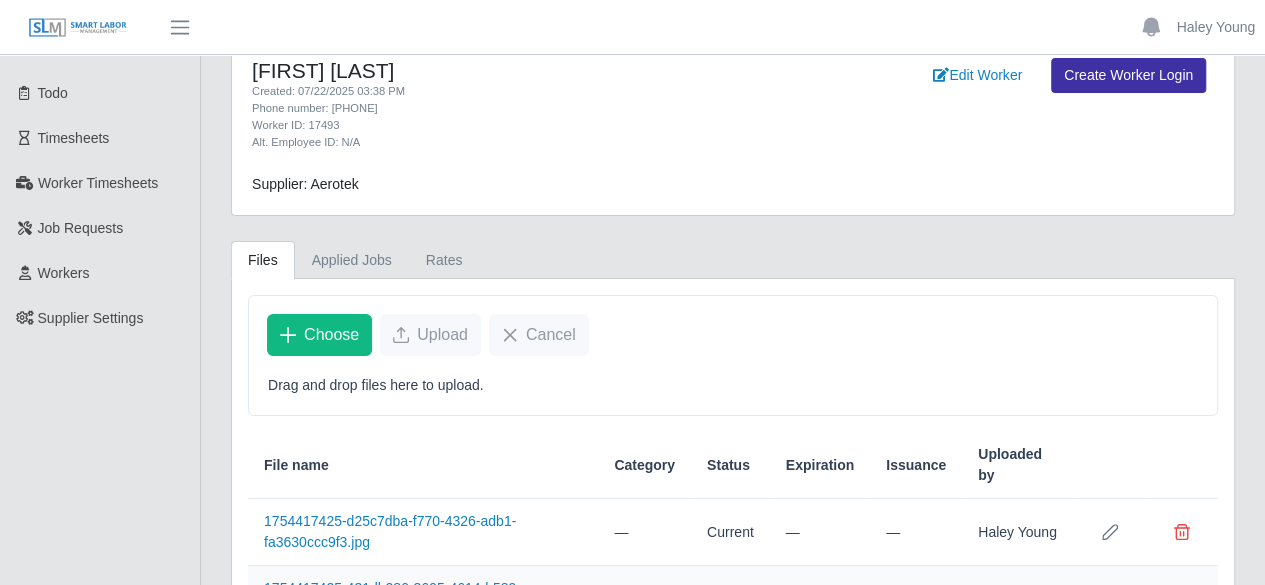scroll, scrollTop: 0, scrollLeft: 0, axis: both 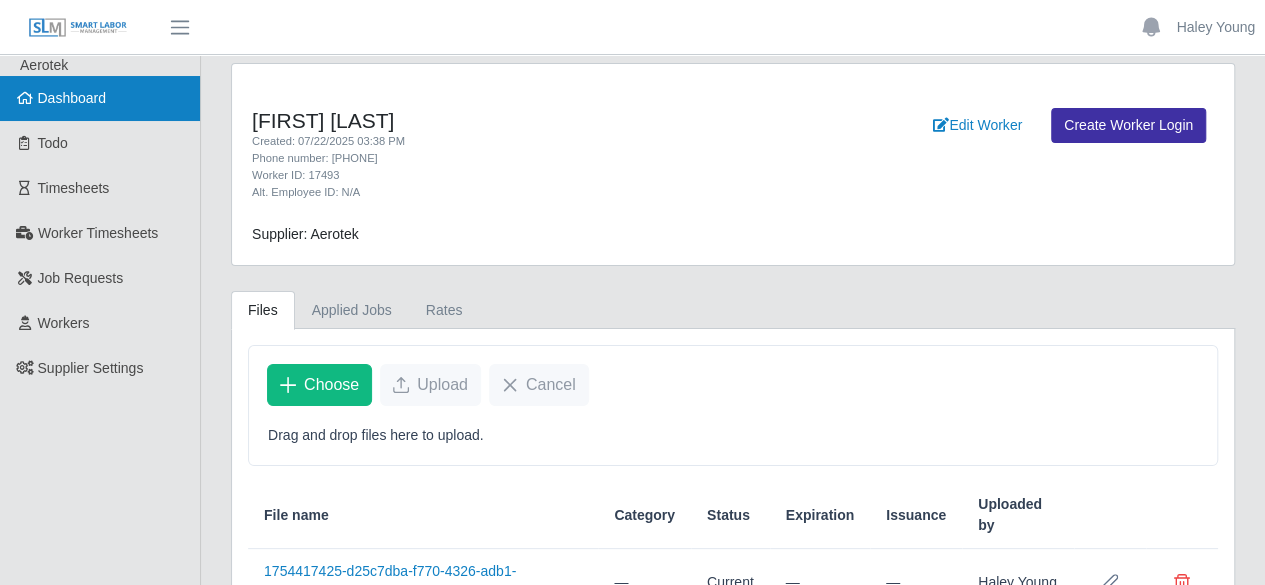 click on "Dashboard" at bounding box center [100, 98] 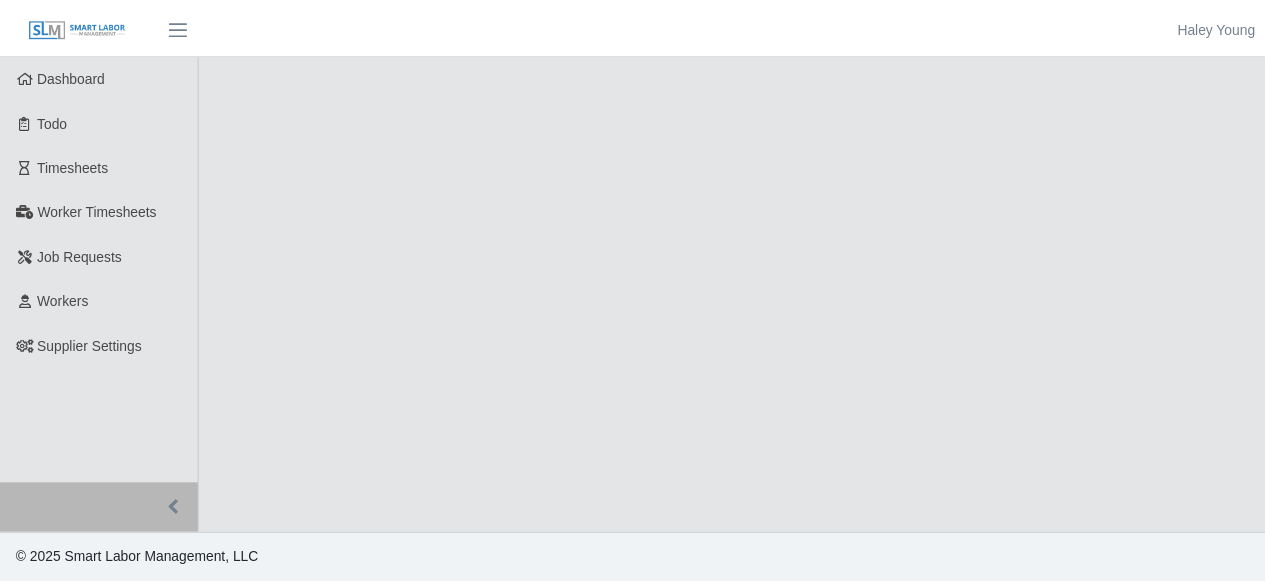 scroll, scrollTop: 0, scrollLeft: 0, axis: both 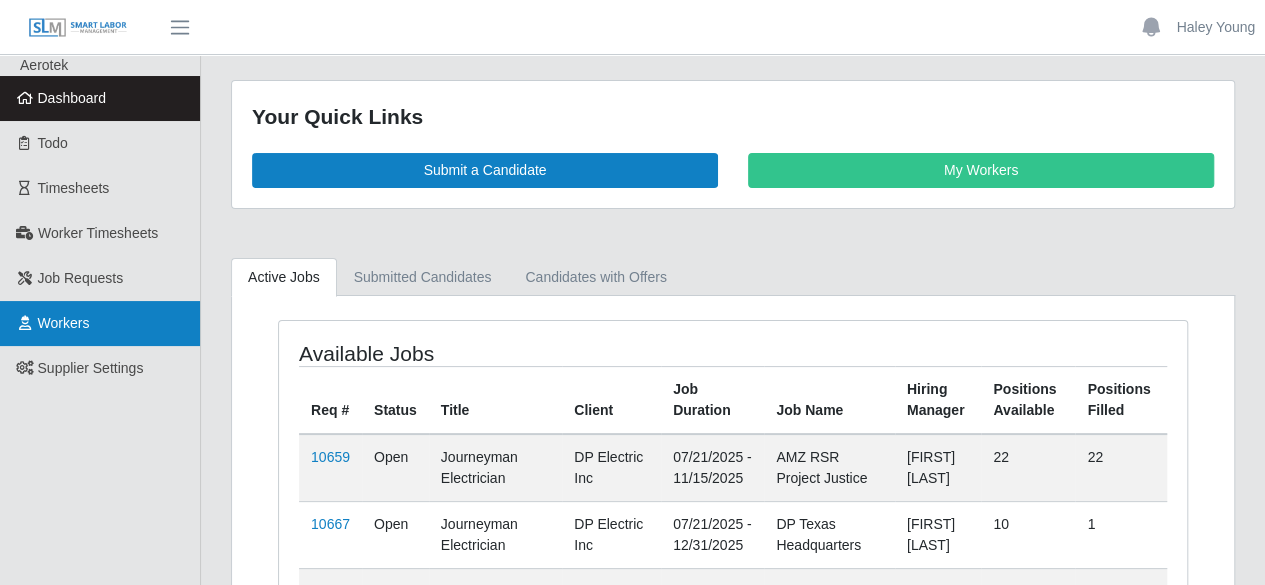 click on "Workers" at bounding box center [100, 323] 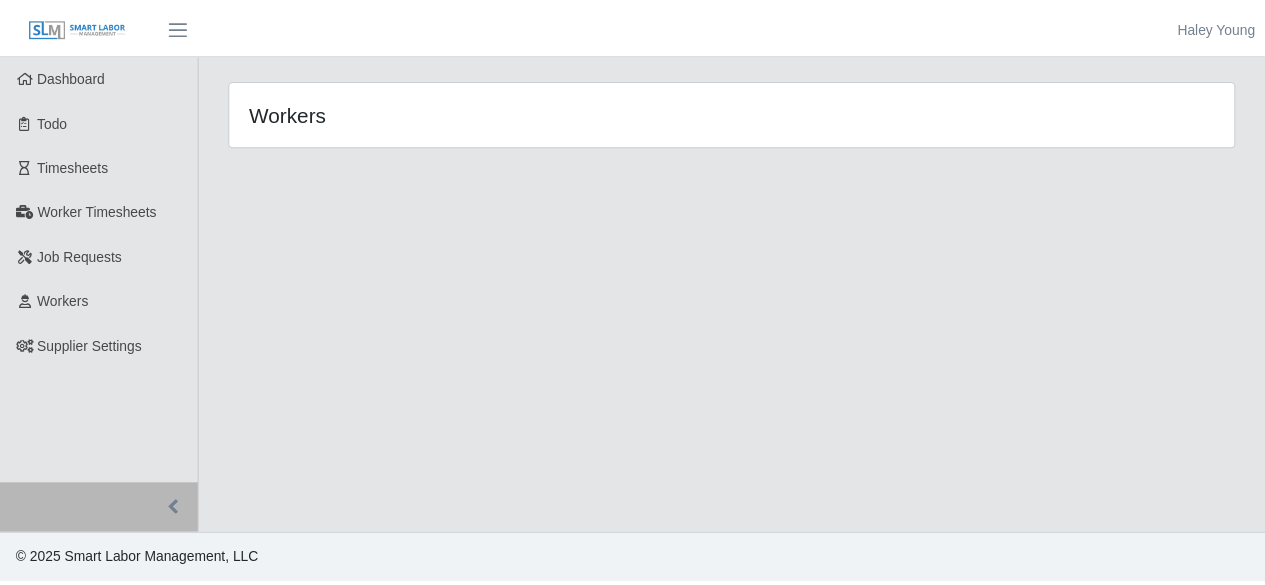 scroll, scrollTop: 0, scrollLeft: 0, axis: both 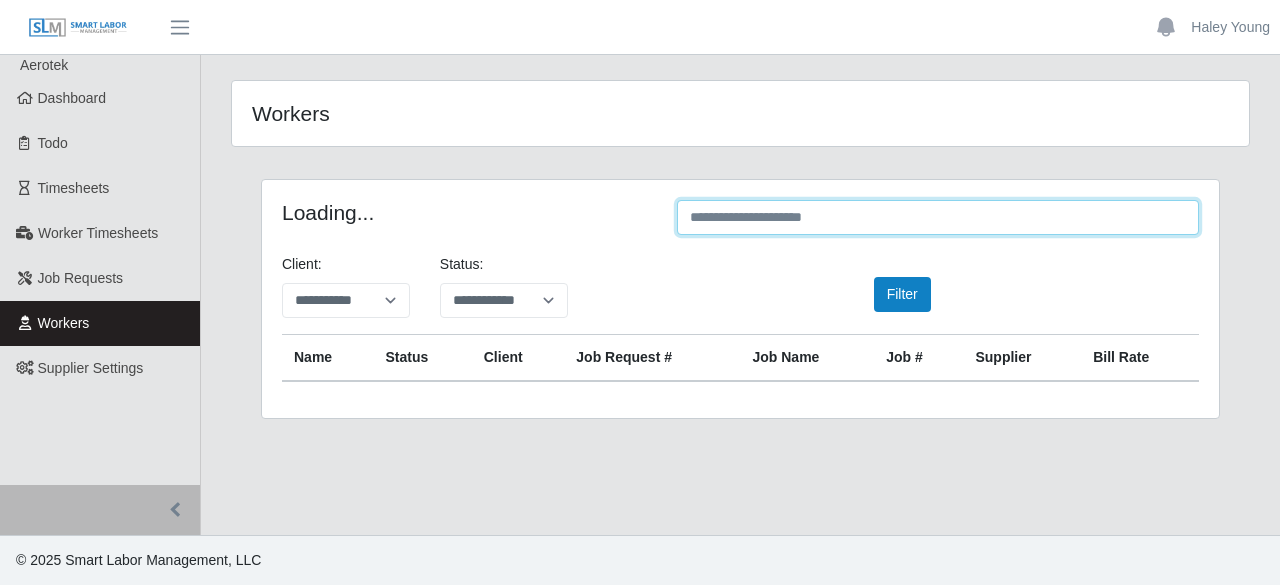 click at bounding box center [938, 217] 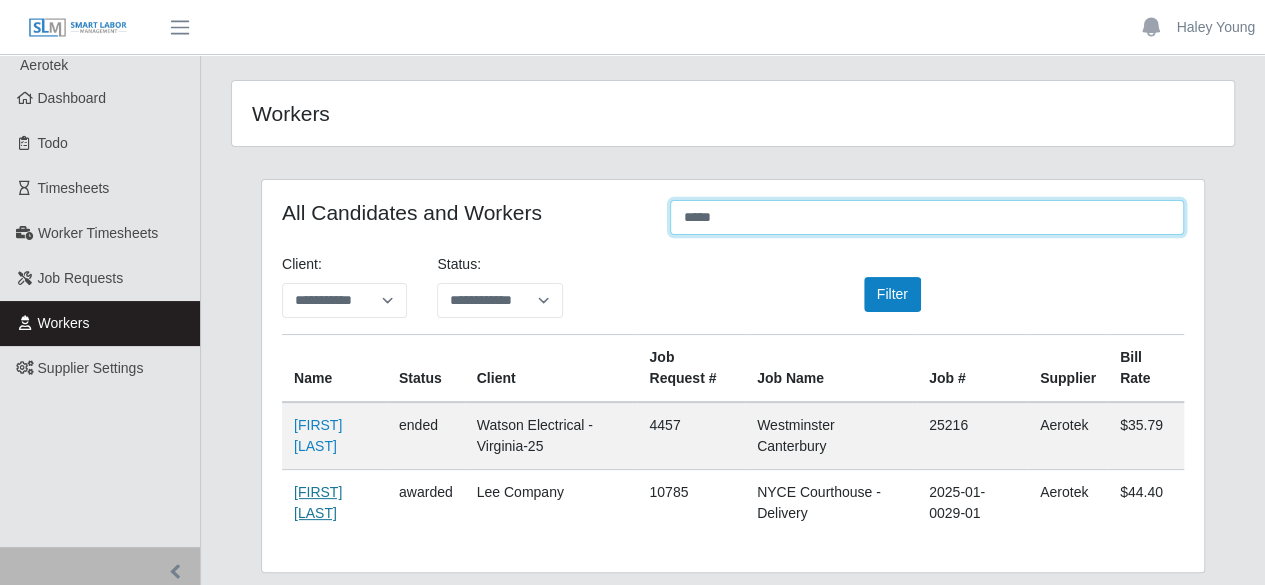type on "*****" 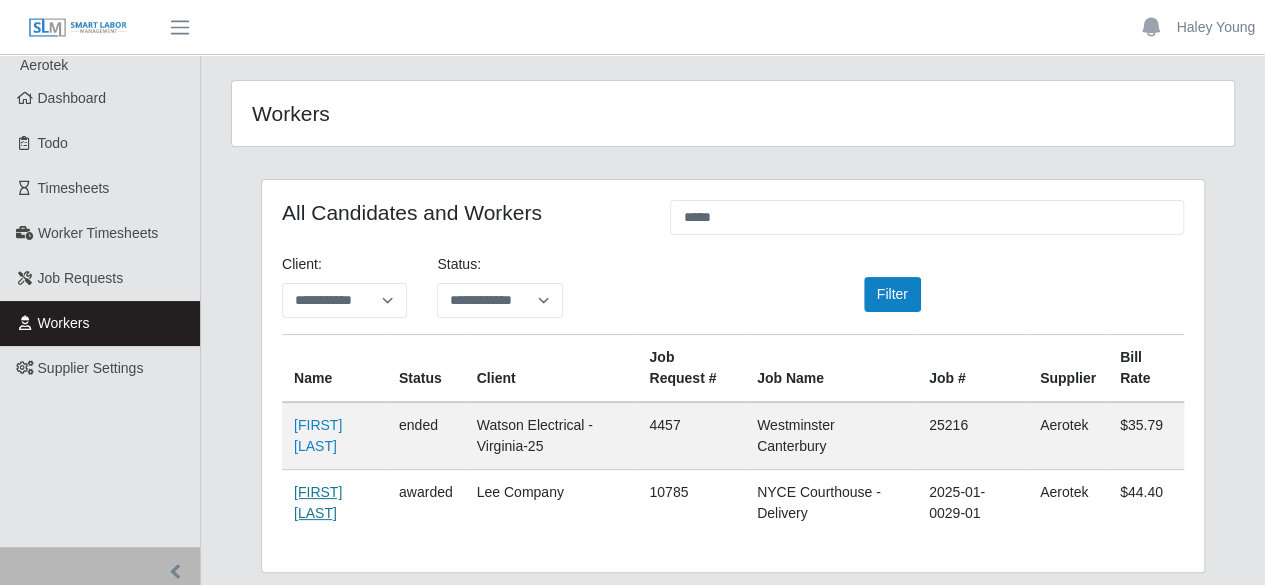 click on "[FIRST] [LAST]" at bounding box center (318, 502) 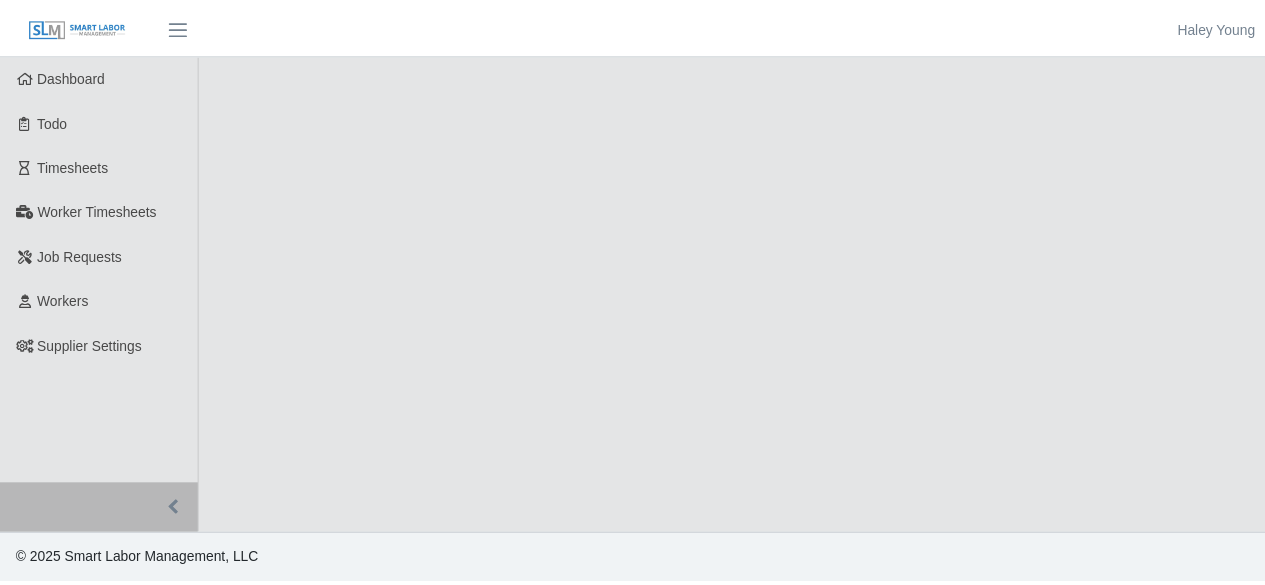 scroll, scrollTop: 0, scrollLeft: 0, axis: both 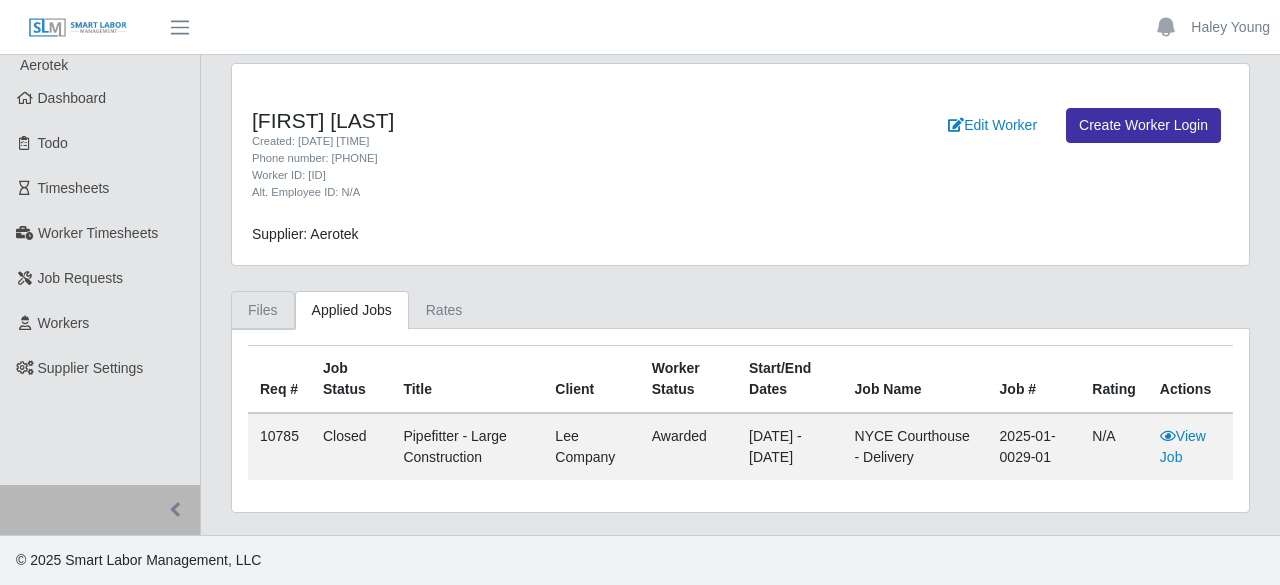 click on "Files" at bounding box center (263, 310) 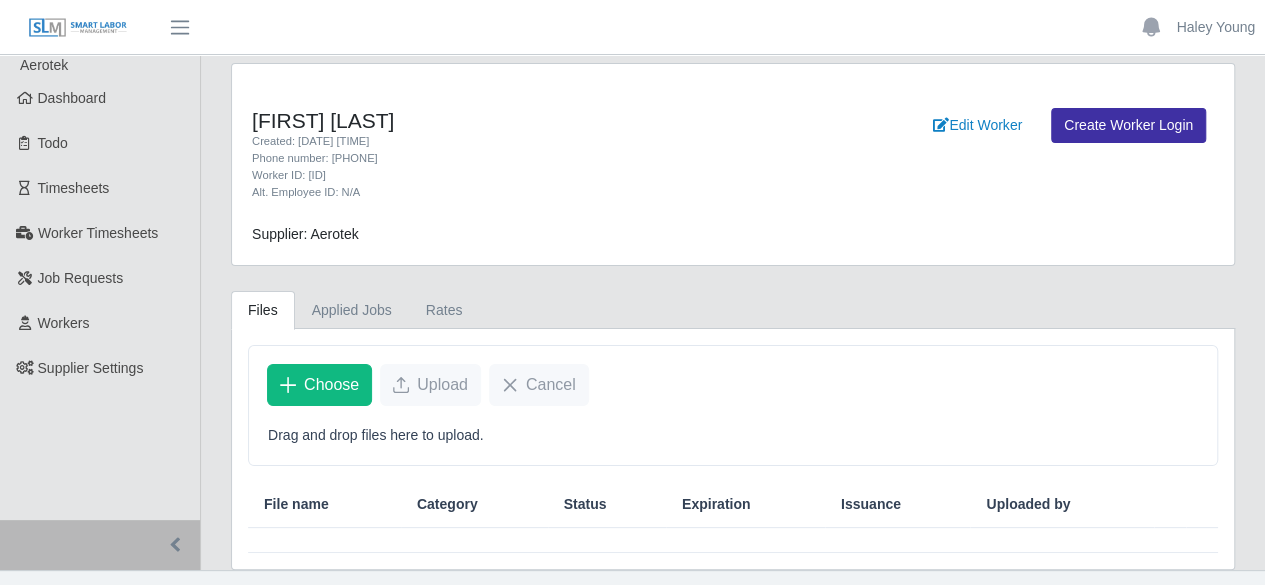 scroll, scrollTop: 30, scrollLeft: 0, axis: vertical 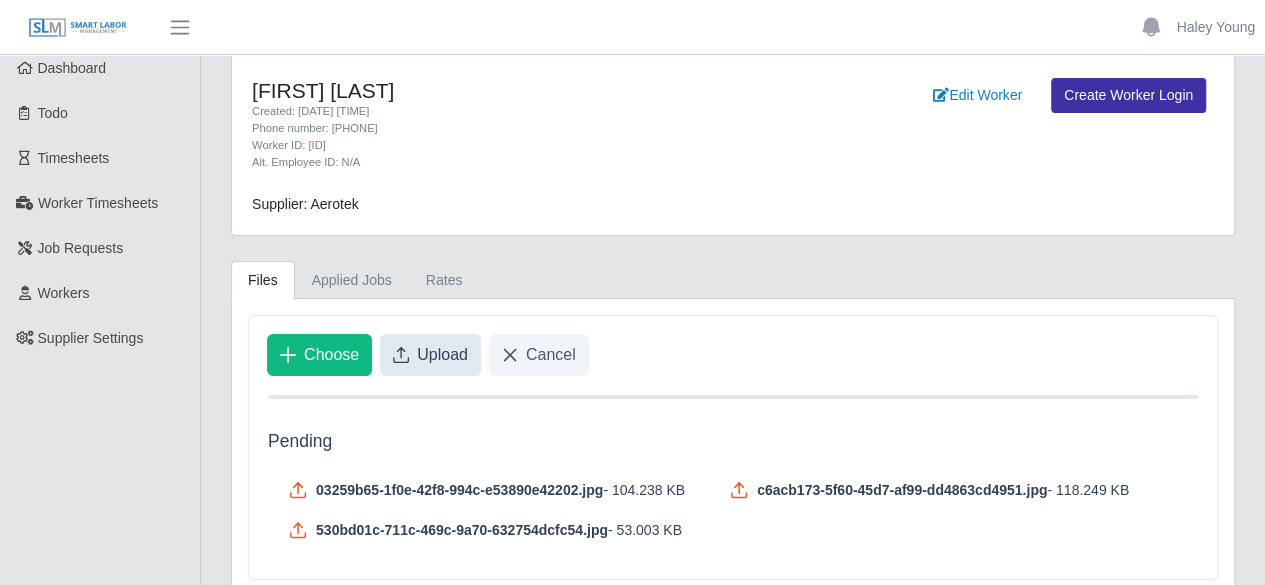 click on "Upload" 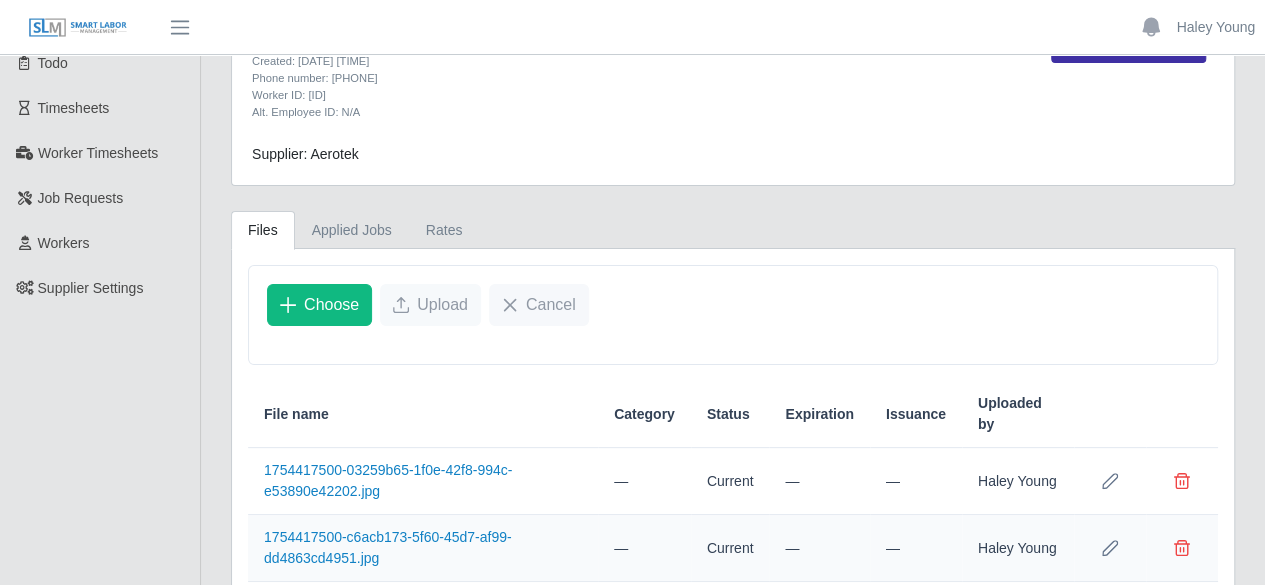 scroll, scrollTop: 0, scrollLeft: 0, axis: both 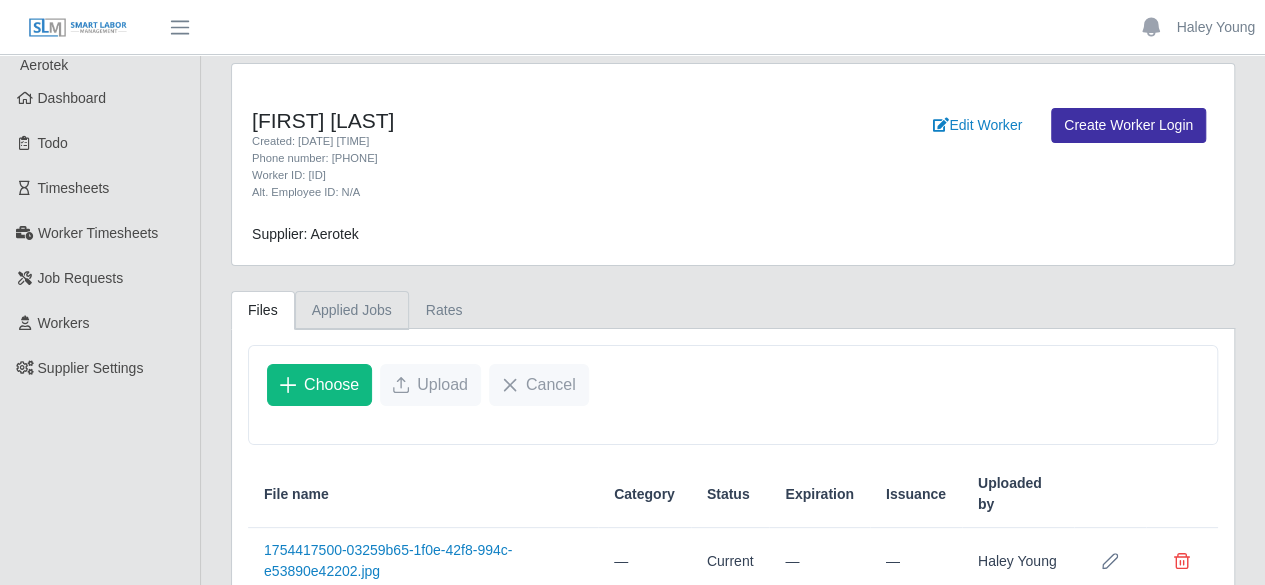 click on "Applied Jobs" at bounding box center [352, 310] 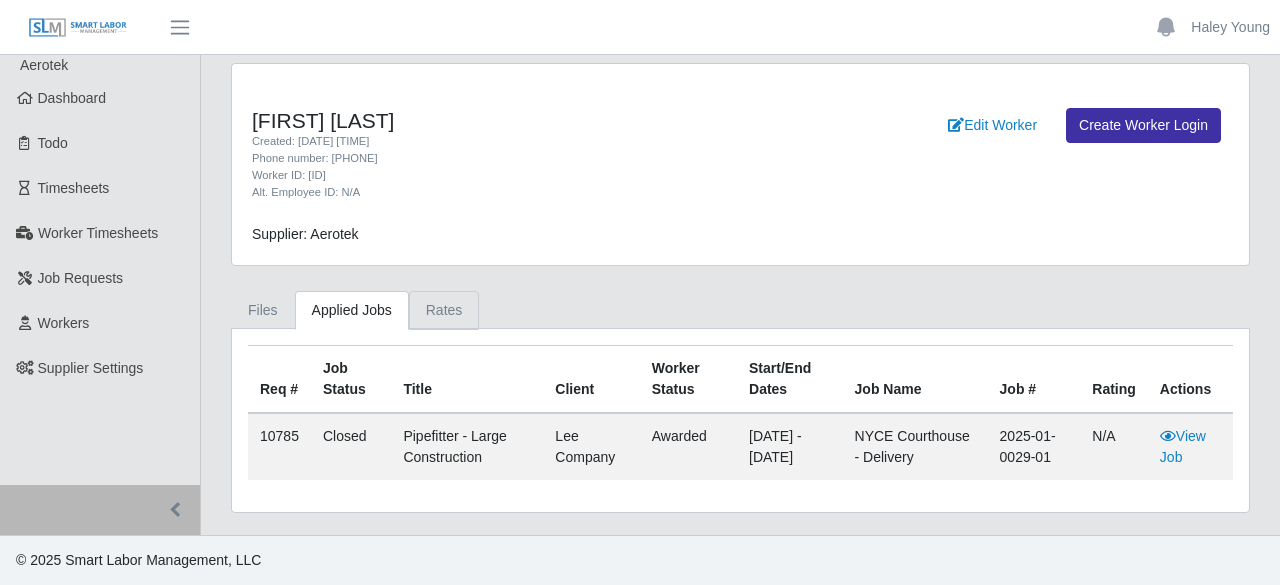click on "Rates" at bounding box center (444, 310) 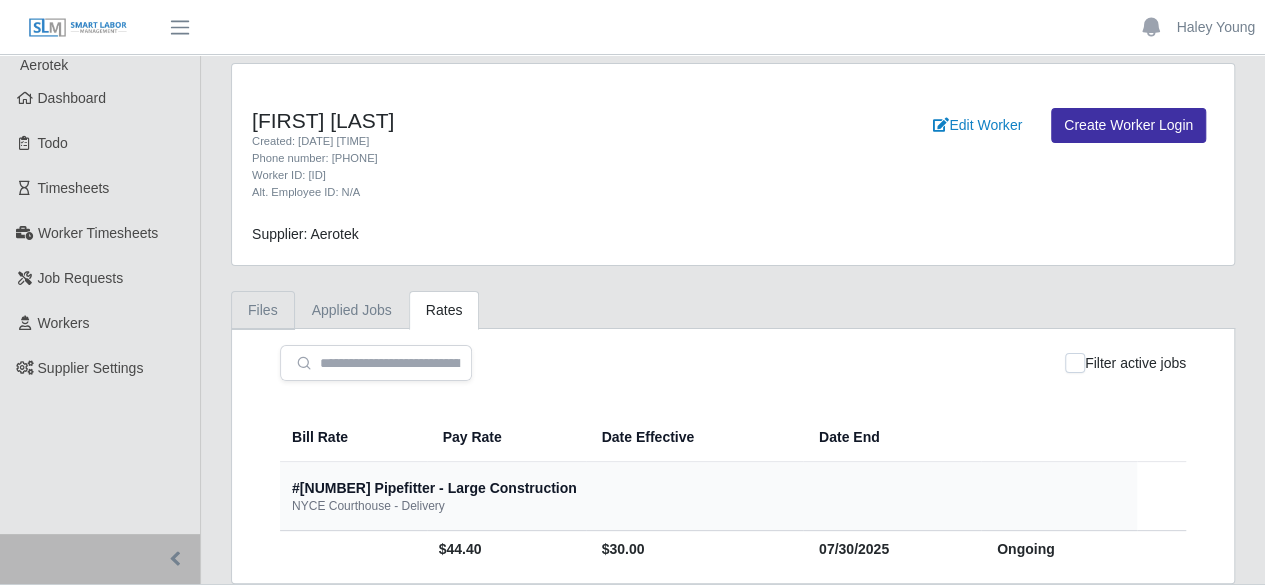 click on "Files" at bounding box center [263, 310] 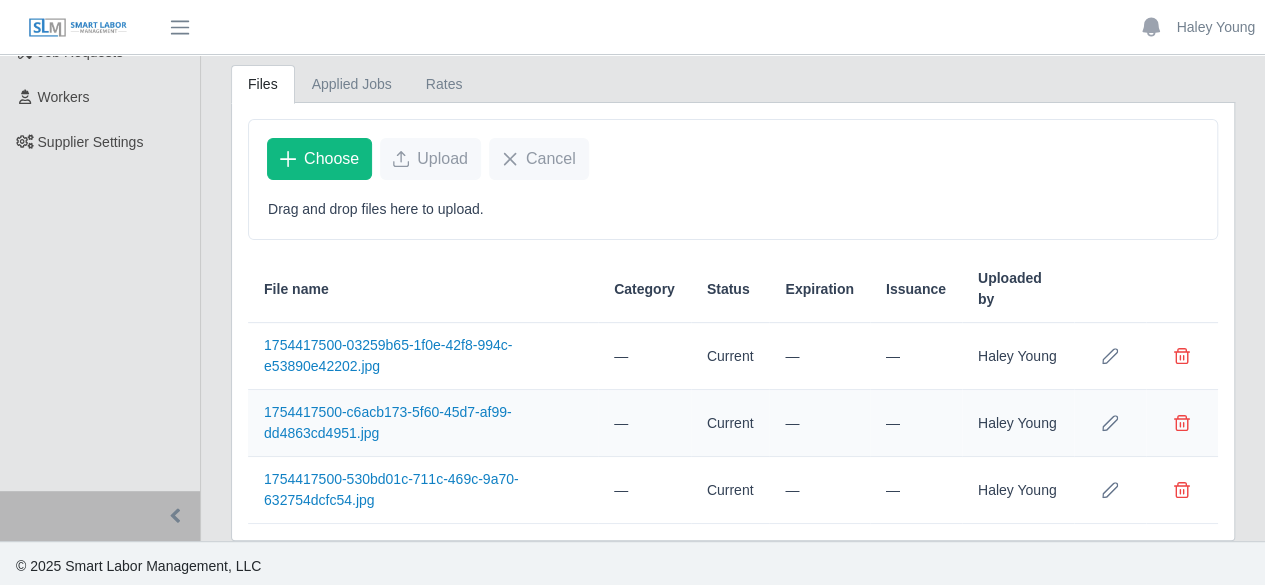 scroll, scrollTop: 0, scrollLeft: 0, axis: both 